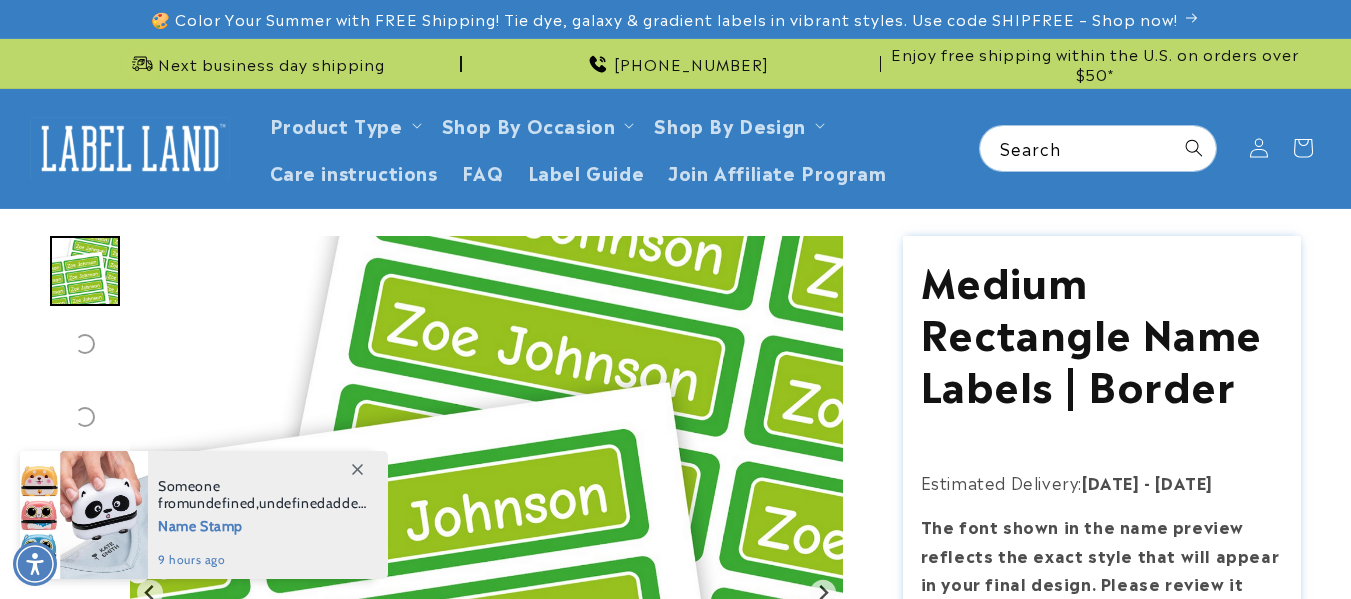 scroll, scrollTop: 0, scrollLeft: 0, axis: both 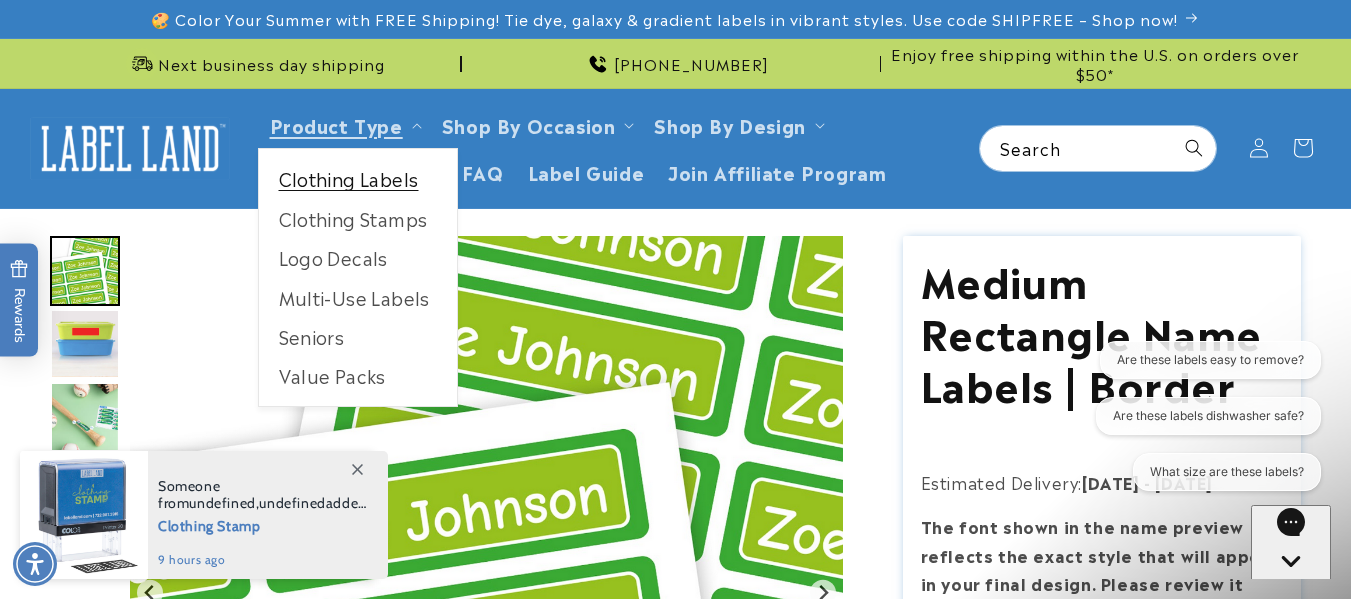 click on "Clothing Labels" at bounding box center [358, 178] 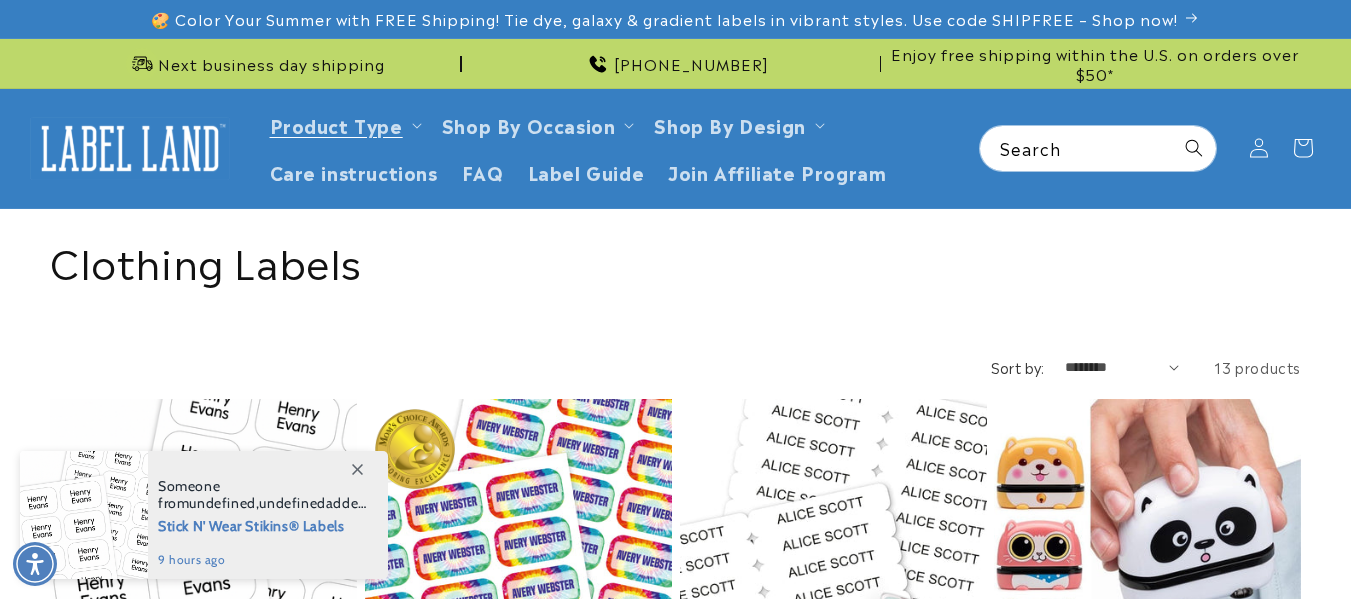 scroll, scrollTop: 0, scrollLeft: 0, axis: both 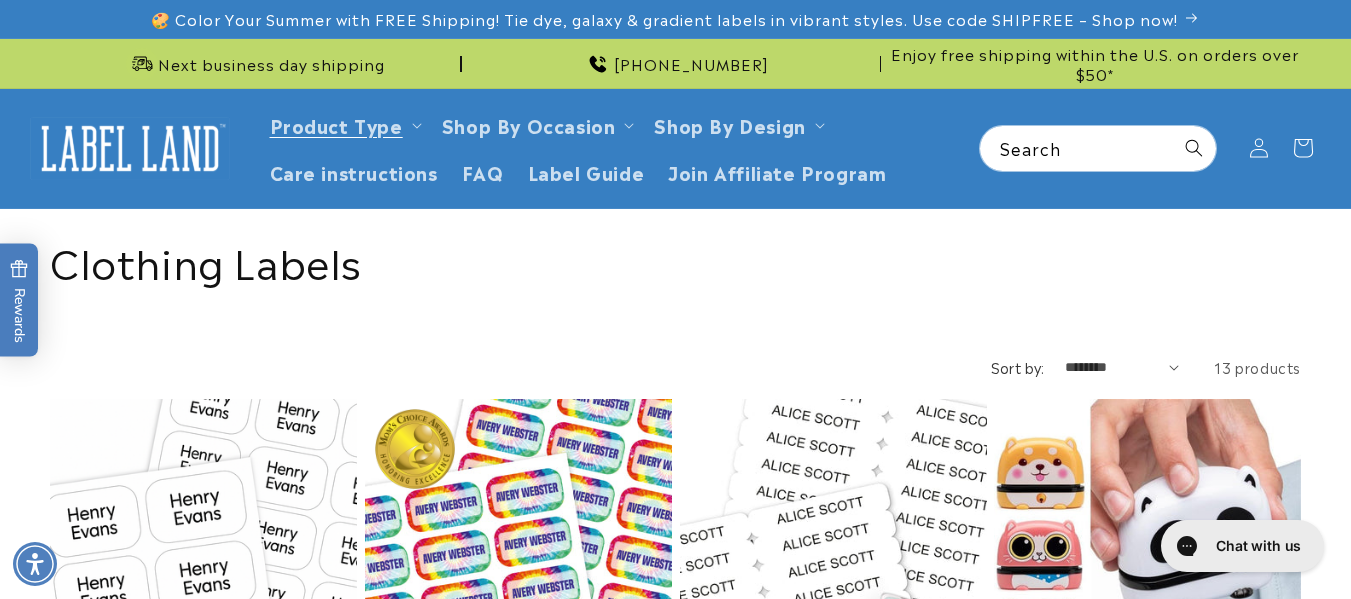 drag, startPoint x: 1299, startPoint y: 258, endPoint x: 1339, endPoint y: 265, distance: 40.60788 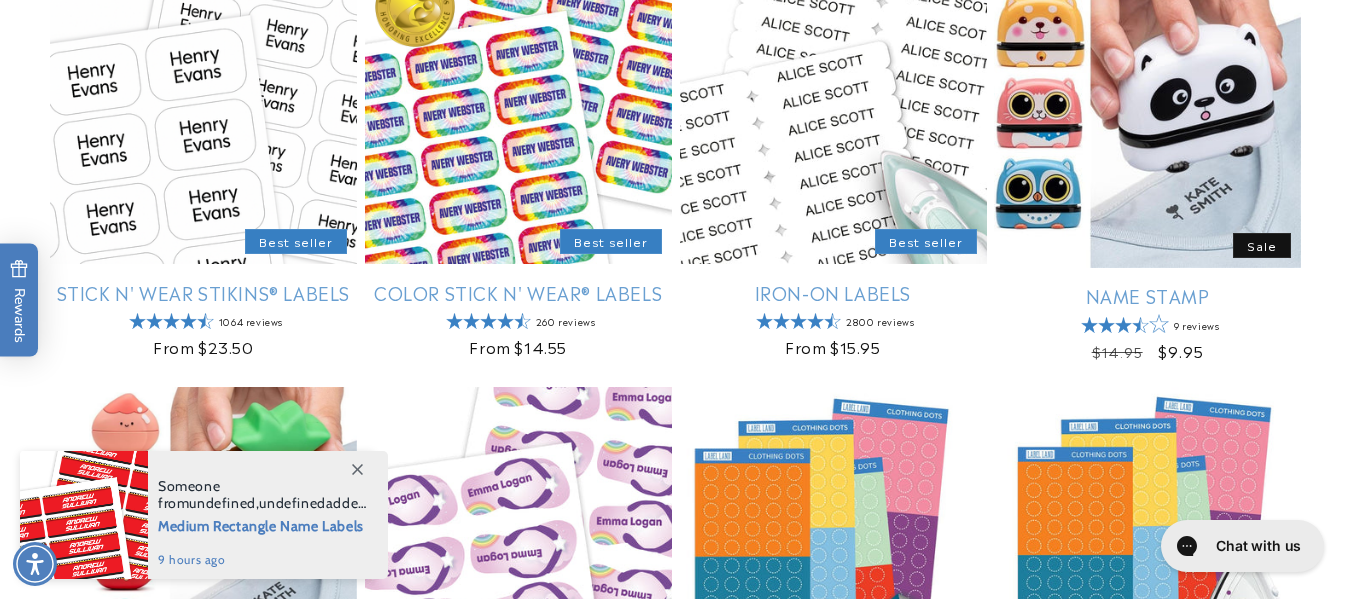 scroll, scrollTop: 480, scrollLeft: 0, axis: vertical 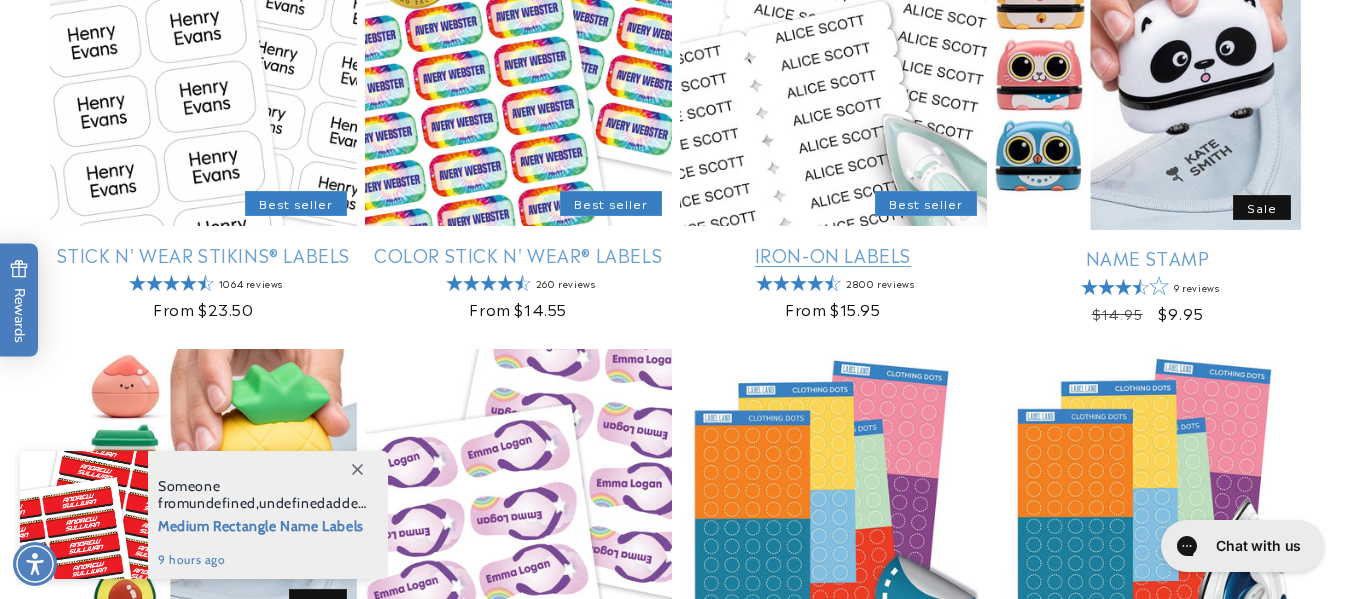click on "Iron-On Labels" at bounding box center (833, 254) 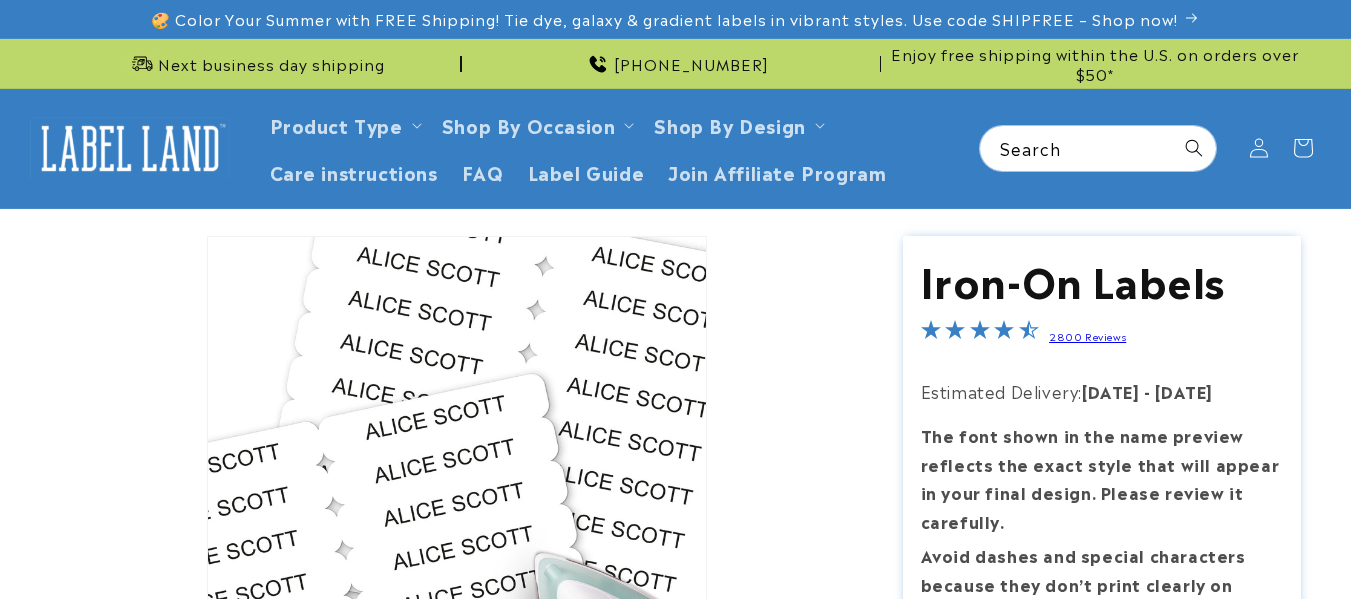 scroll, scrollTop: 0, scrollLeft: 0, axis: both 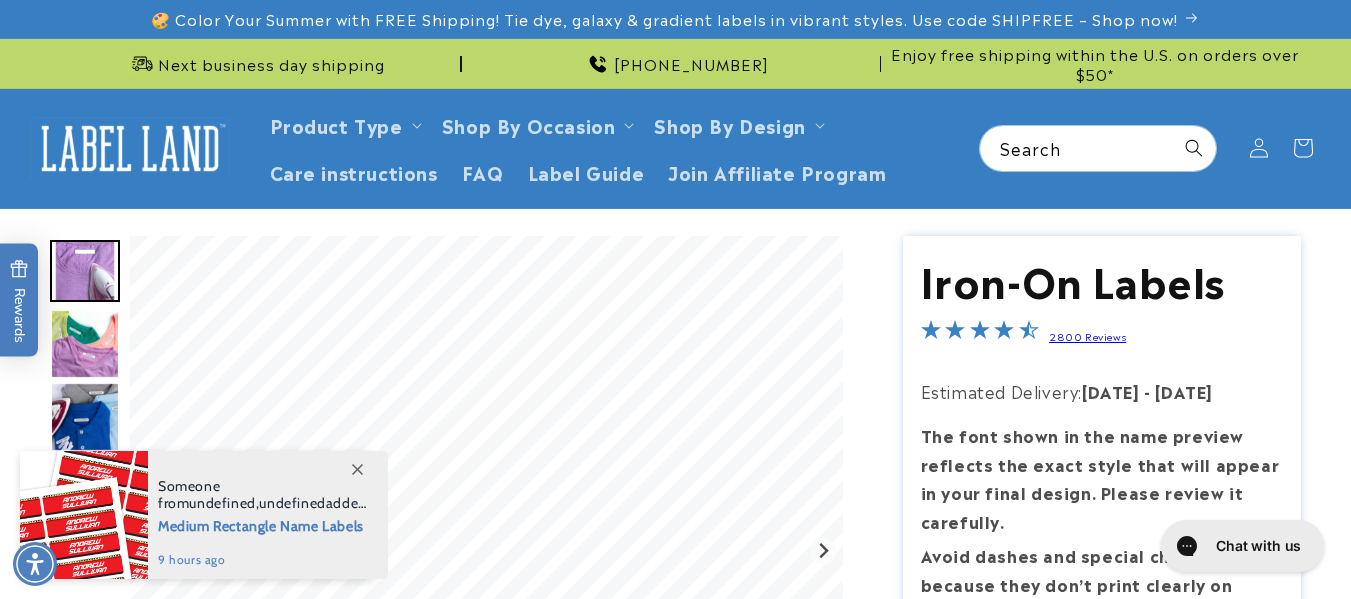 click at bounding box center [675, 854] 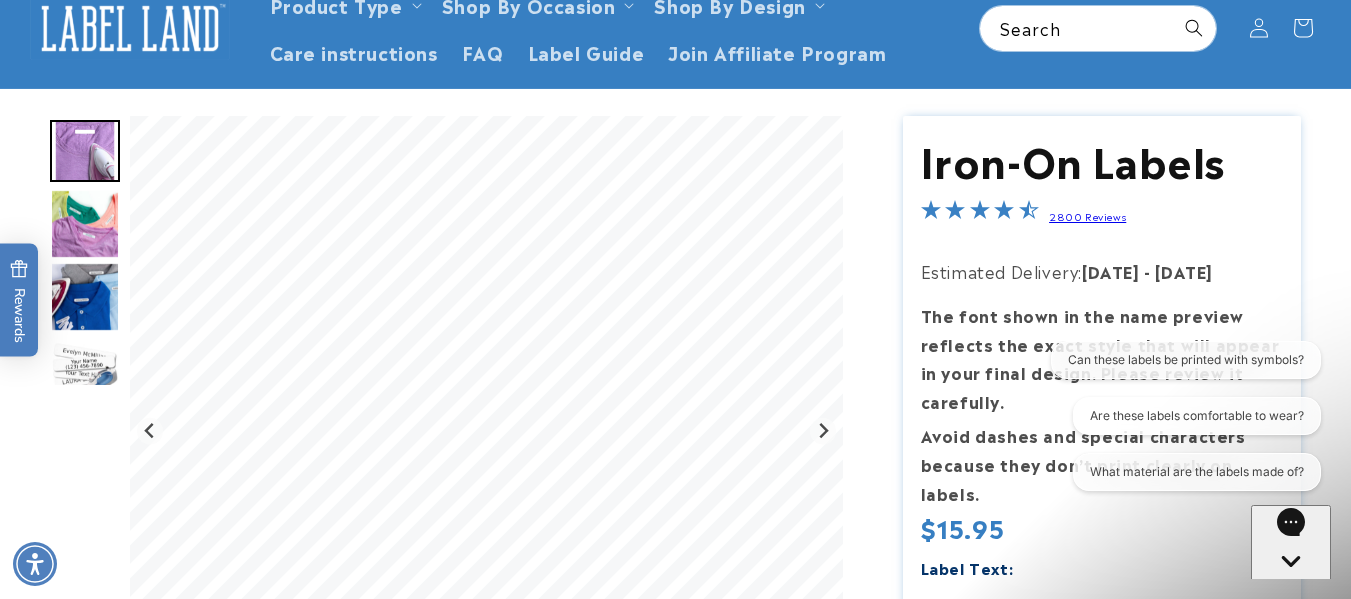 scroll, scrollTop: 0, scrollLeft: 0, axis: both 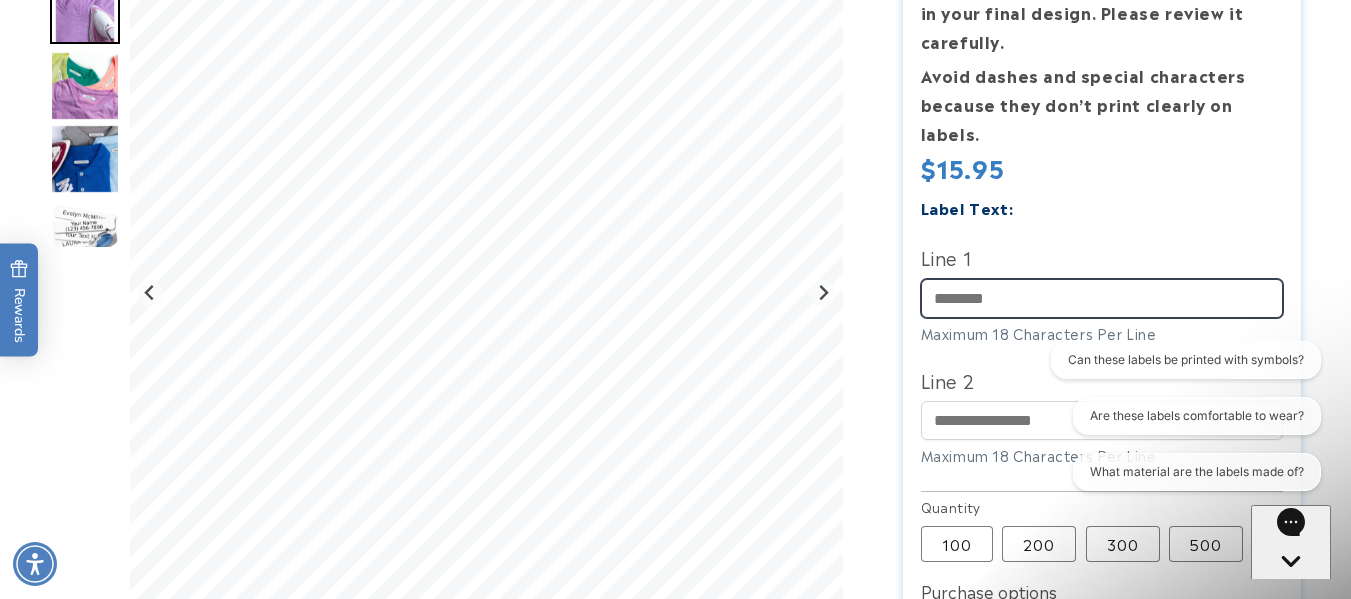 click on "Line 1" at bounding box center (1102, 298) 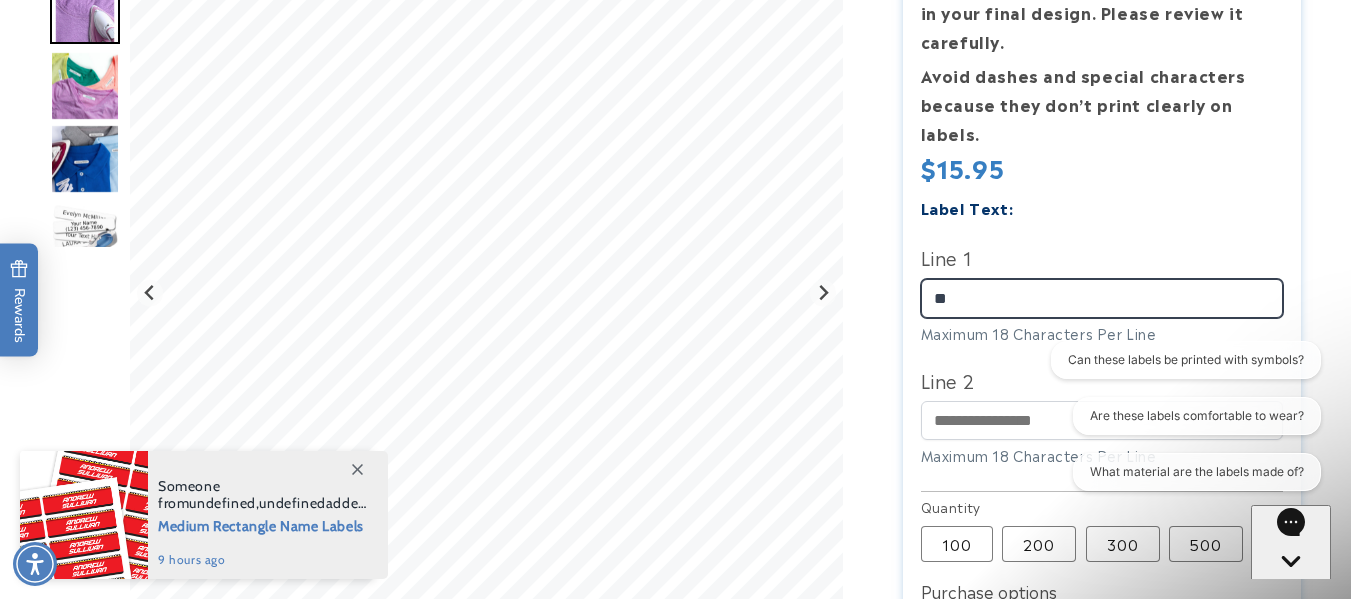 type on "*" 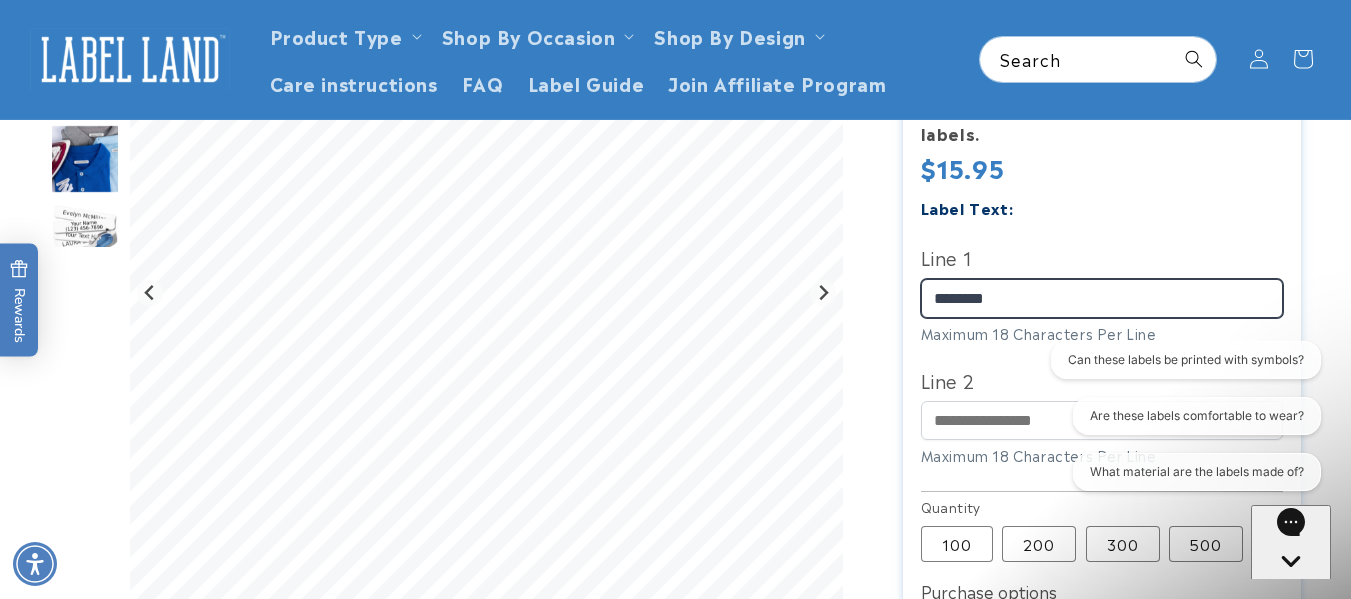 scroll, scrollTop: 427, scrollLeft: 0, axis: vertical 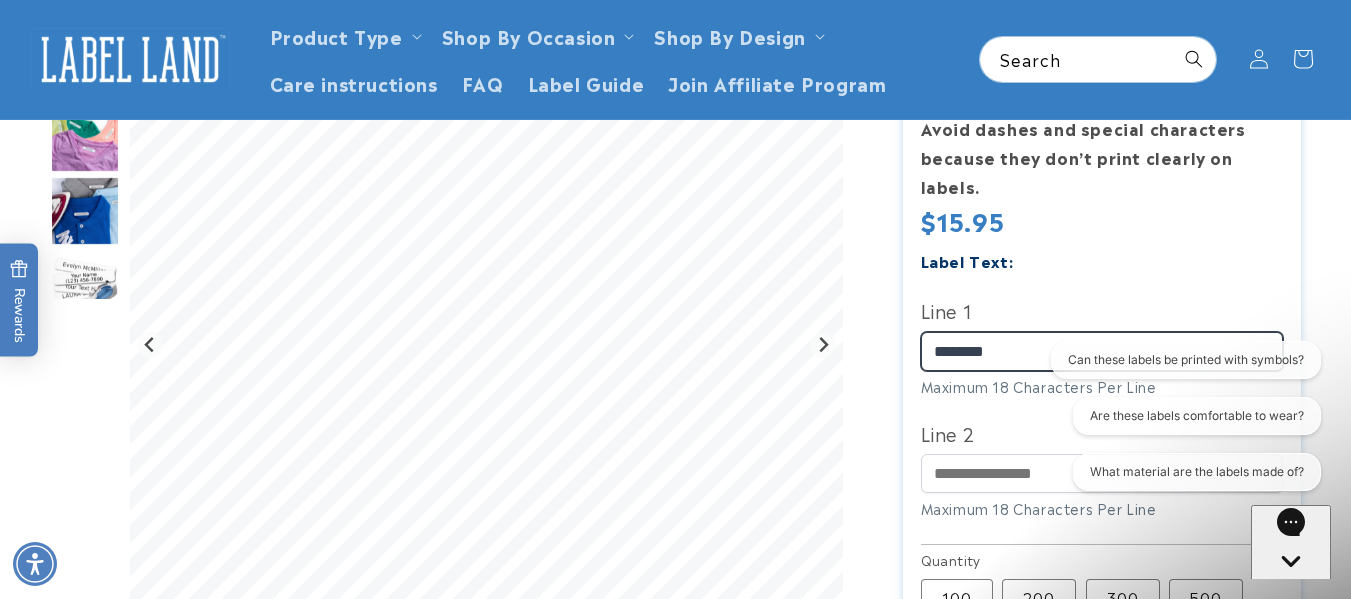 type on "********" 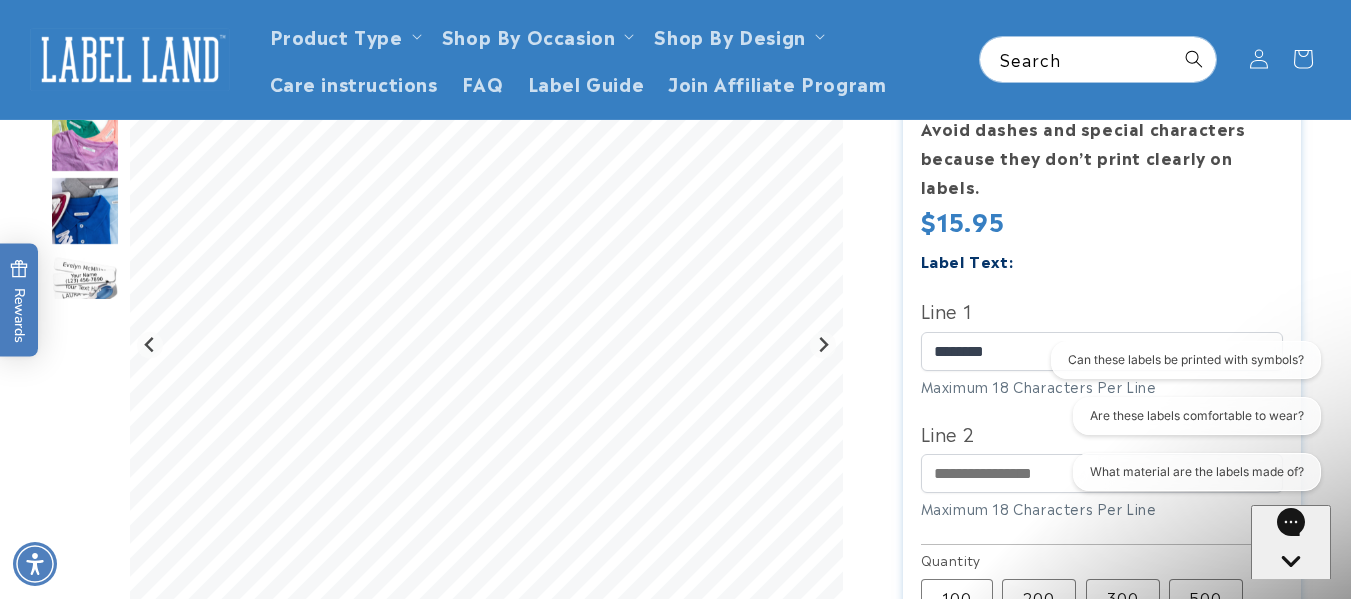 click on "Iron-On Labels
Iron-On Labels
2800 Reviews
Estimated Delivery:  Jul 16   -   Jul 22
The font shown in the name preview reflects the exact style that will appear in your final design. Please review it carefully. Avoid dashes and special characters because they don’t print clearly on labels.
Regular price
$15.95
Regular price
Sale price
$15.95
Unit price
/
per
Sale" at bounding box center (1102, 427) 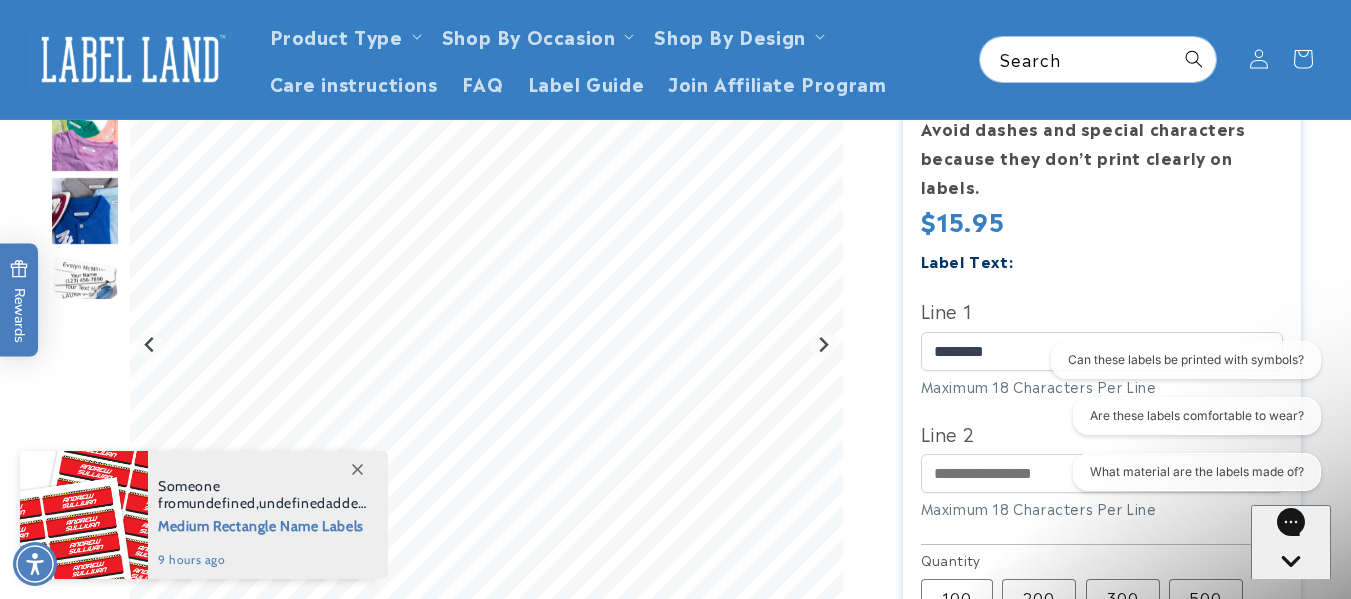 drag, startPoint x: 1361, startPoint y: 143, endPoint x: 1228, endPoint y: 95, distance: 141.3966 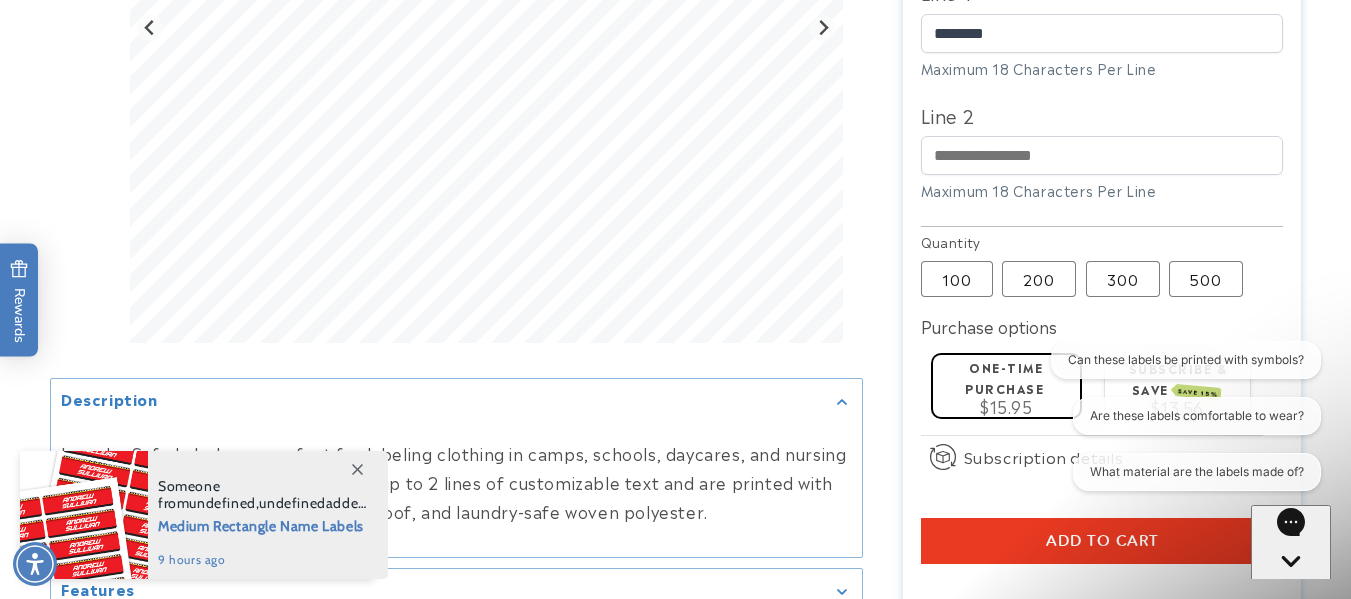 scroll, scrollTop: 747, scrollLeft: 0, axis: vertical 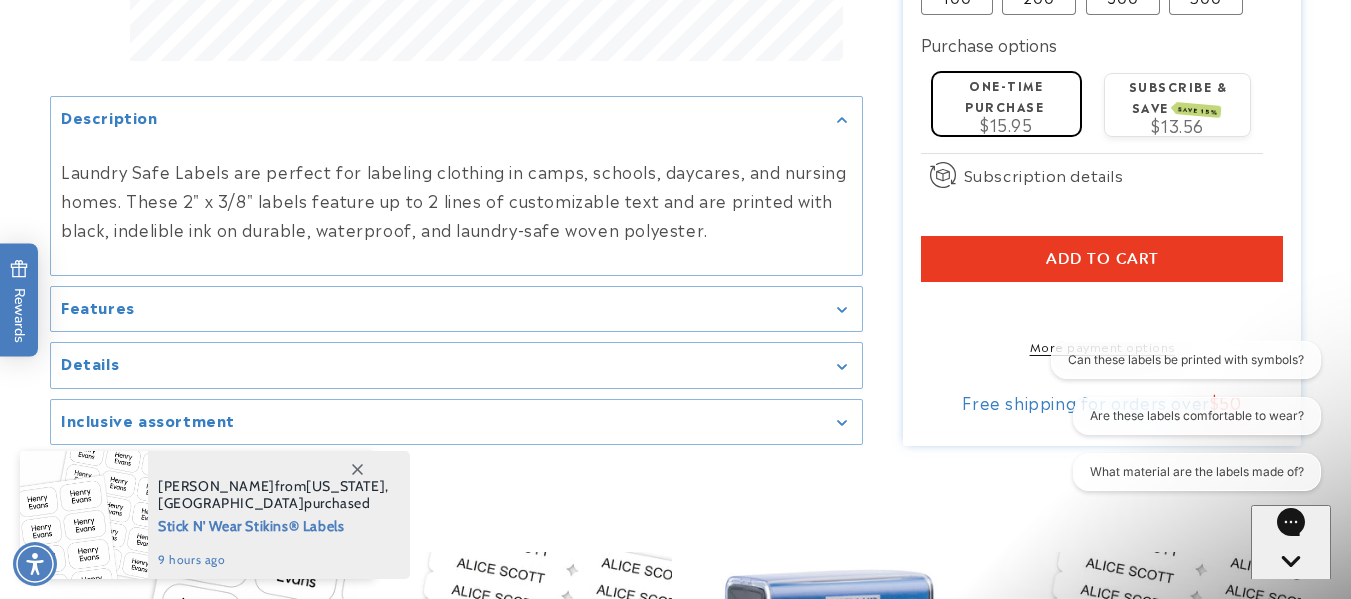 click on "Add to cart" at bounding box center [1102, 259] 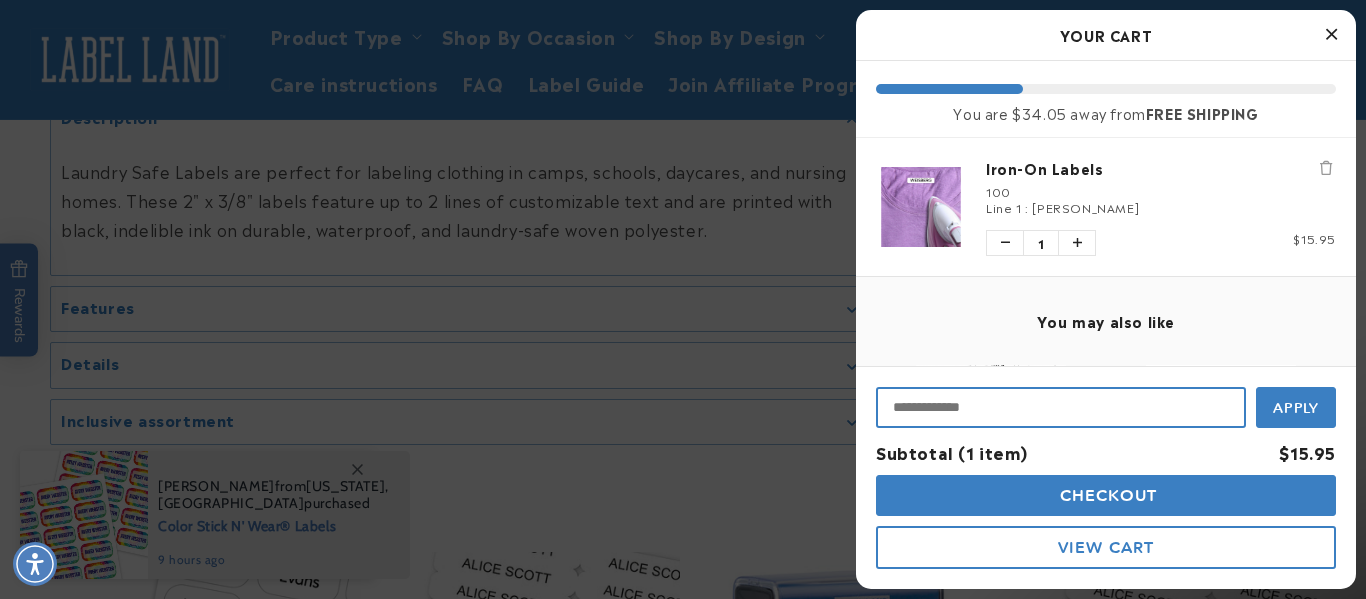 click at bounding box center [1061, 407] 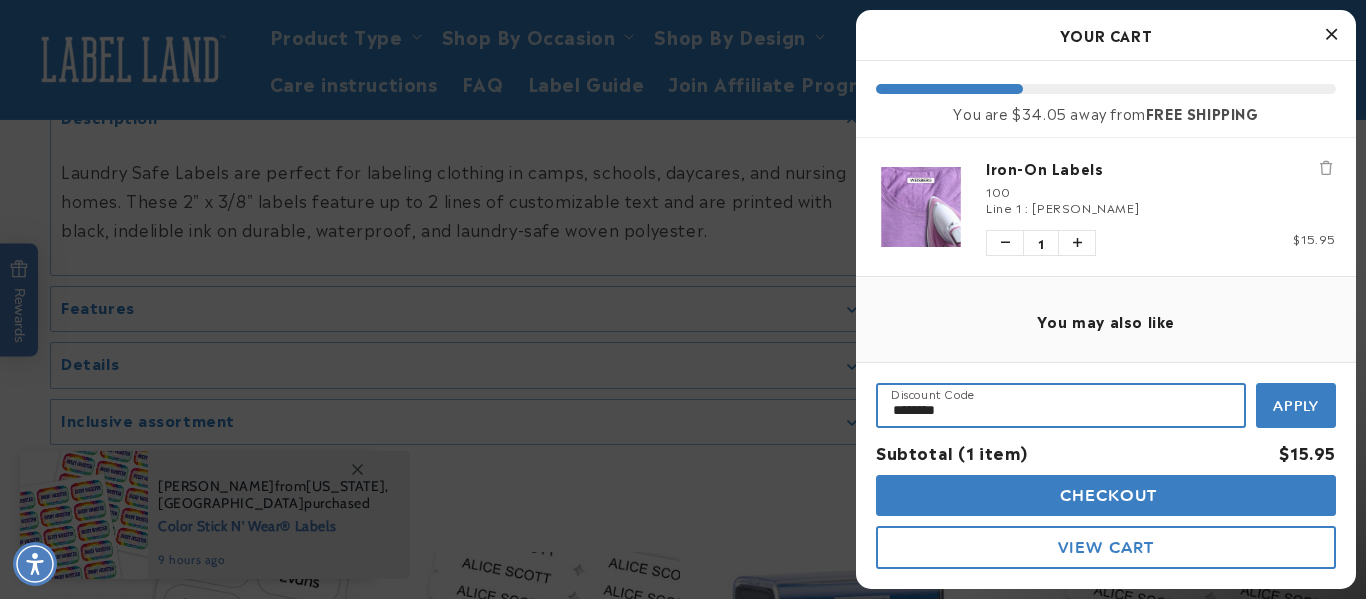 type on "********" 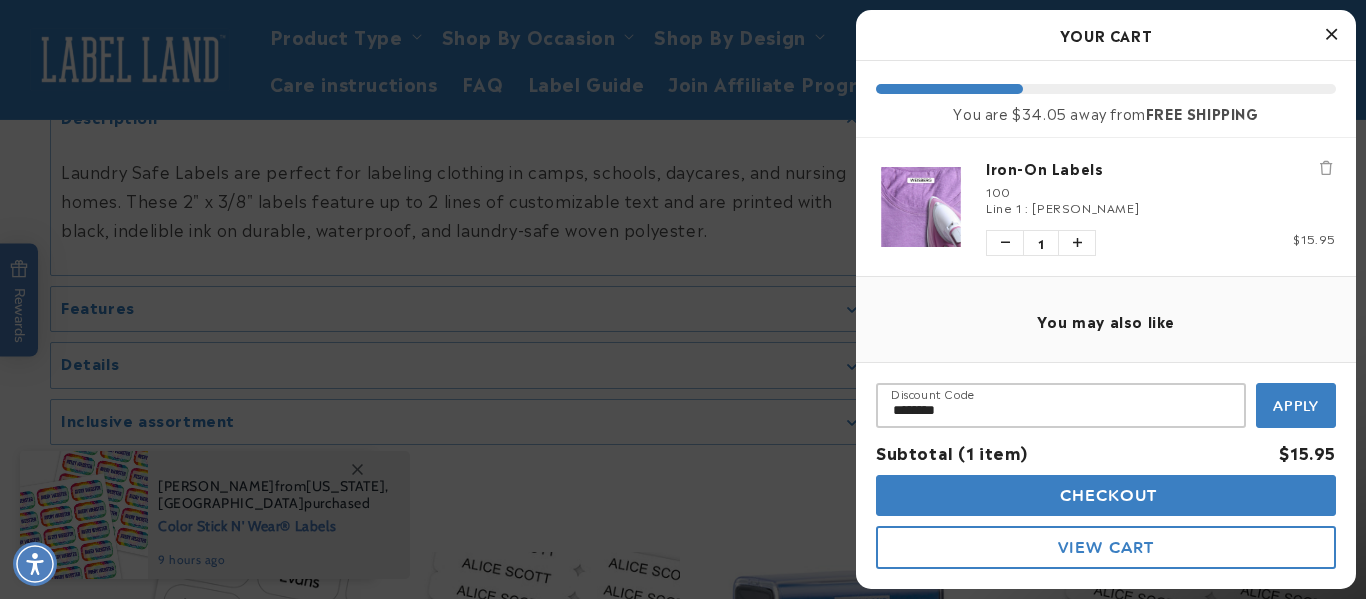 click on "Apply" at bounding box center [1296, 406] 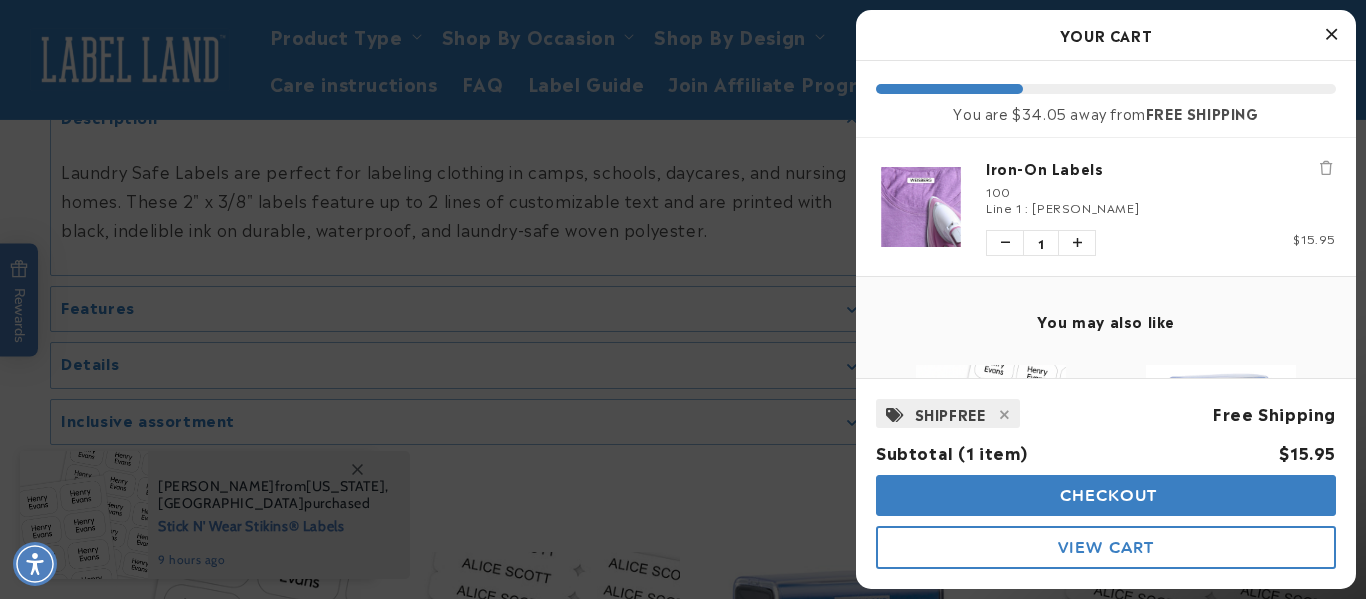 click at bounding box center [1331, 34] 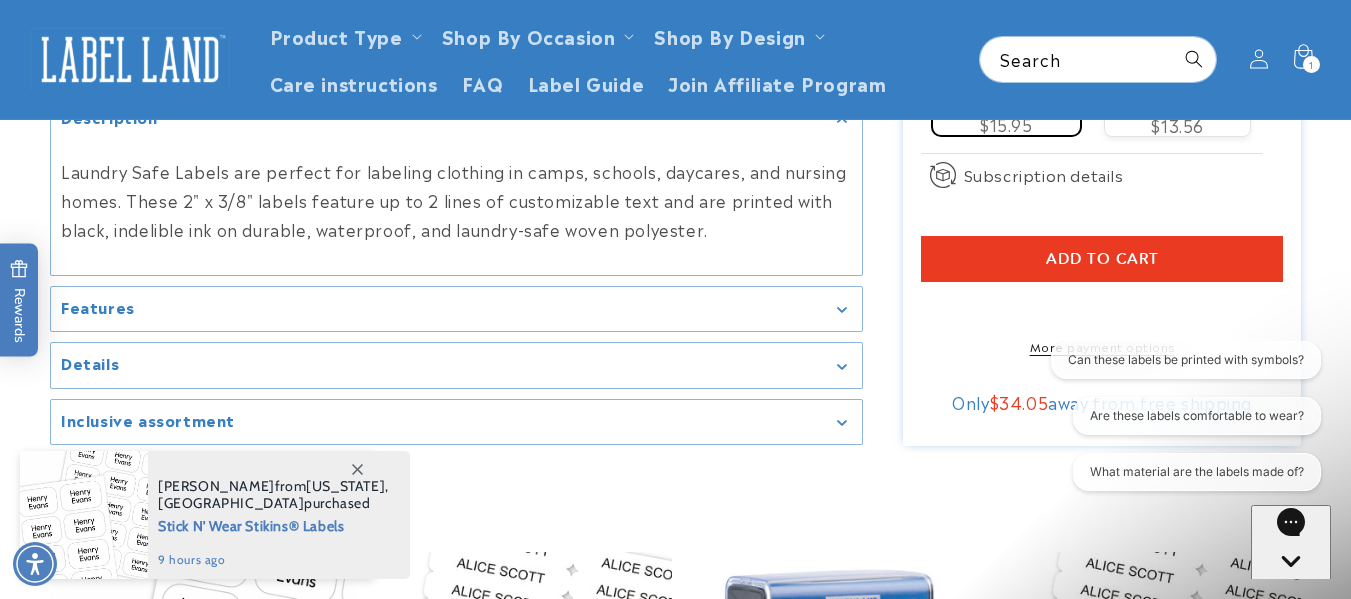 drag, startPoint x: 1322, startPoint y: 36, endPoint x: 1345, endPoint y: 16, distance: 30.479502 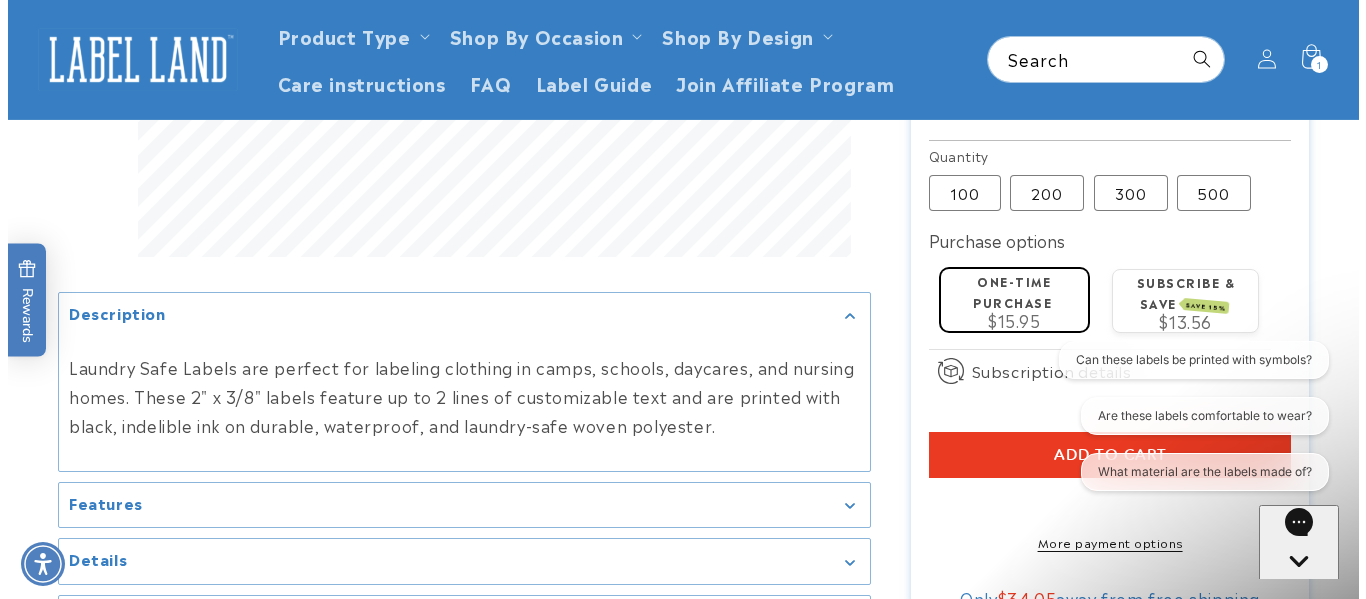 scroll, scrollTop: 827, scrollLeft: 0, axis: vertical 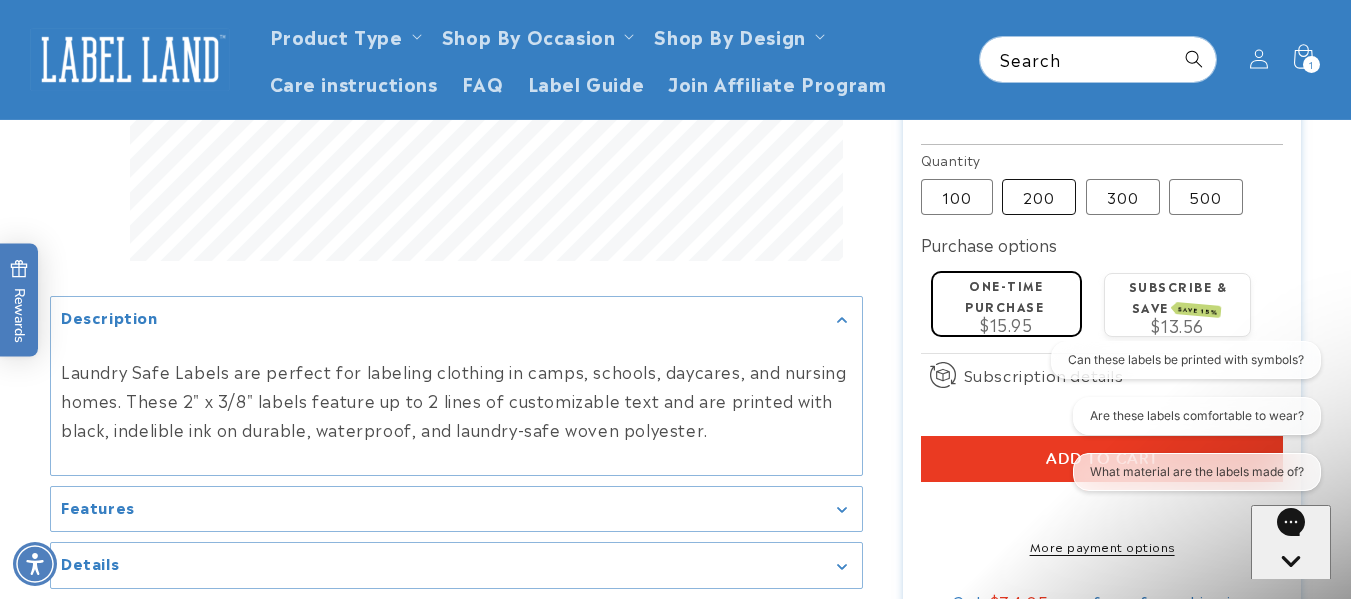 click on "200 Variant sold out or unavailable" at bounding box center [1039, 197] 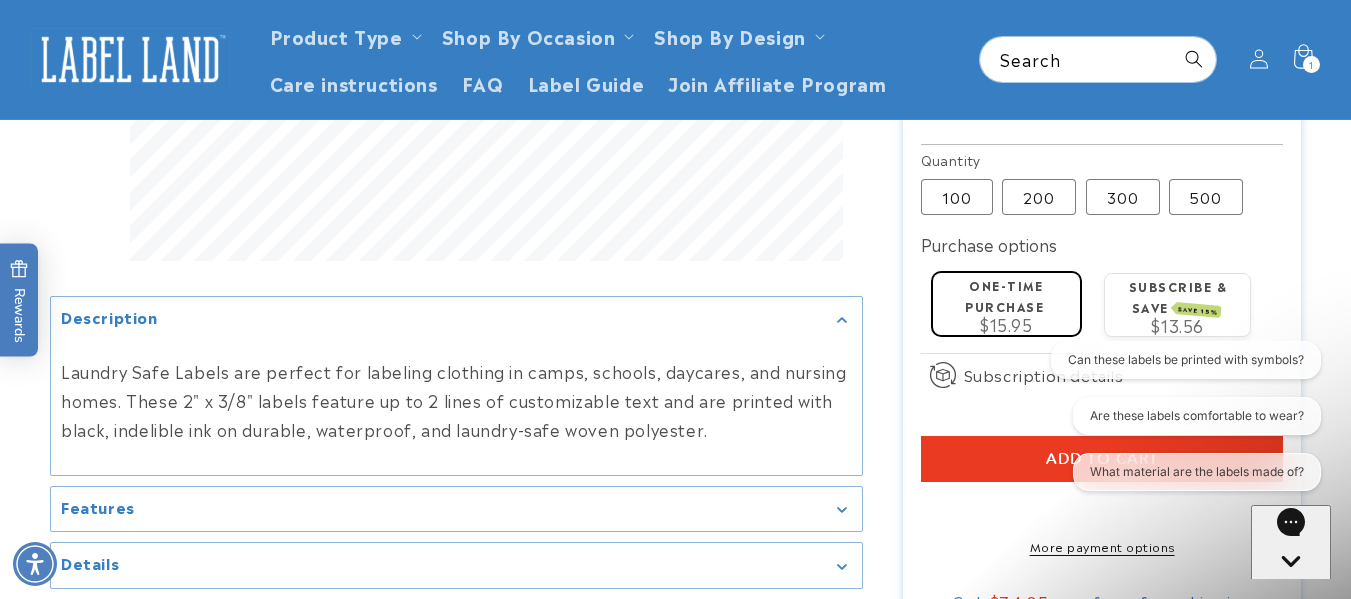 type 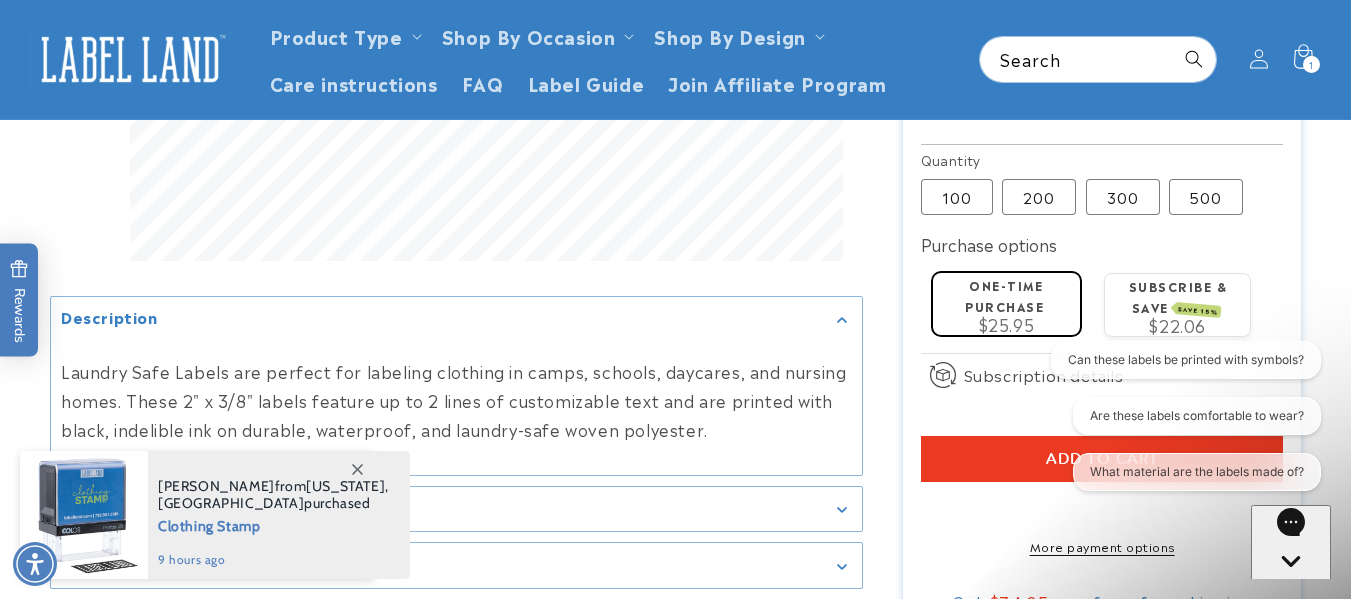 click on "Add to cart" at bounding box center [1102, 459] 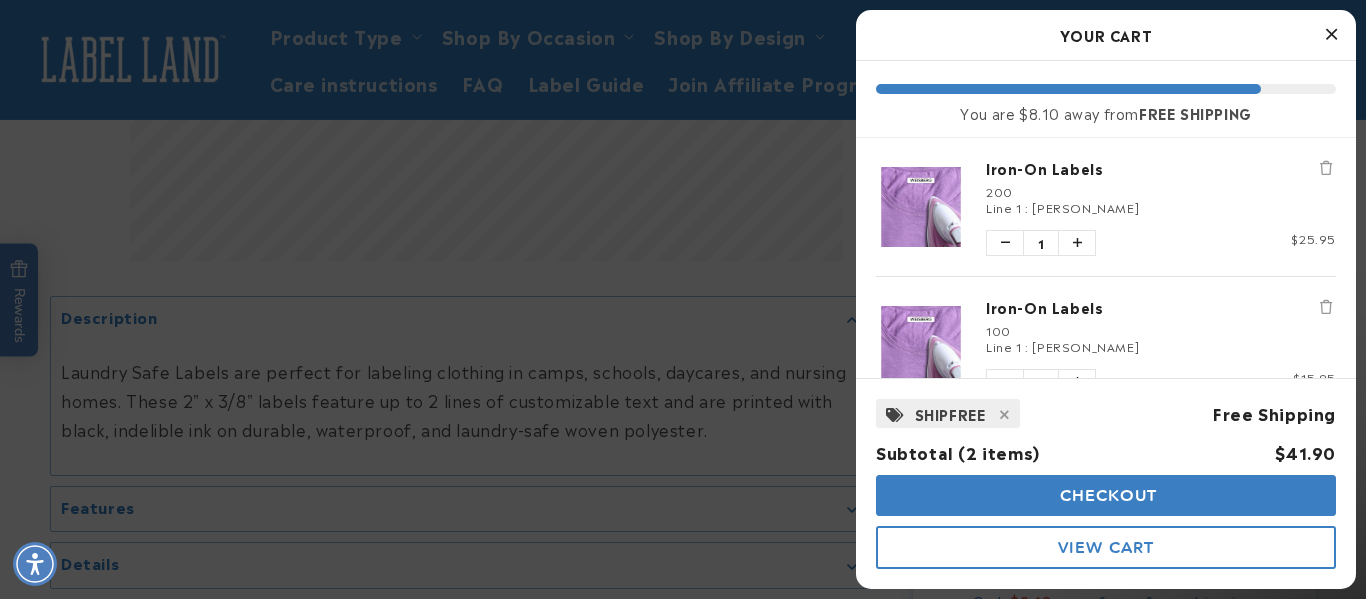 click at bounding box center [1326, 307] 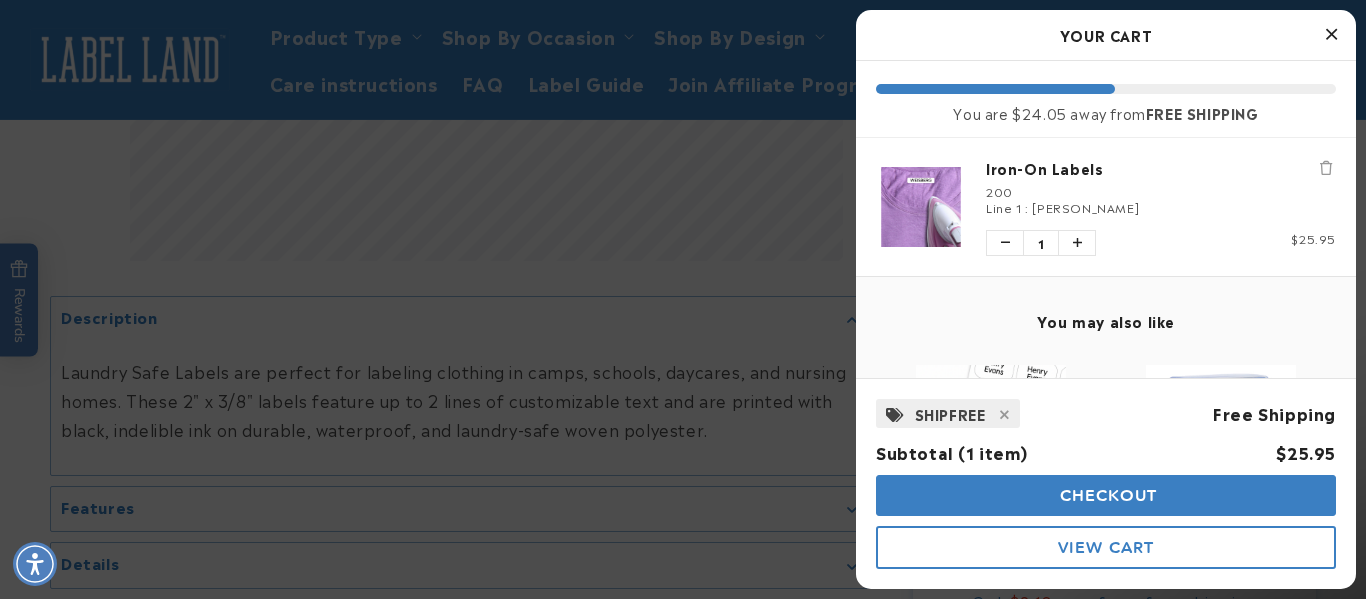drag, startPoint x: 1304, startPoint y: 300, endPoint x: 1221, endPoint y: 72, distance: 242.63759 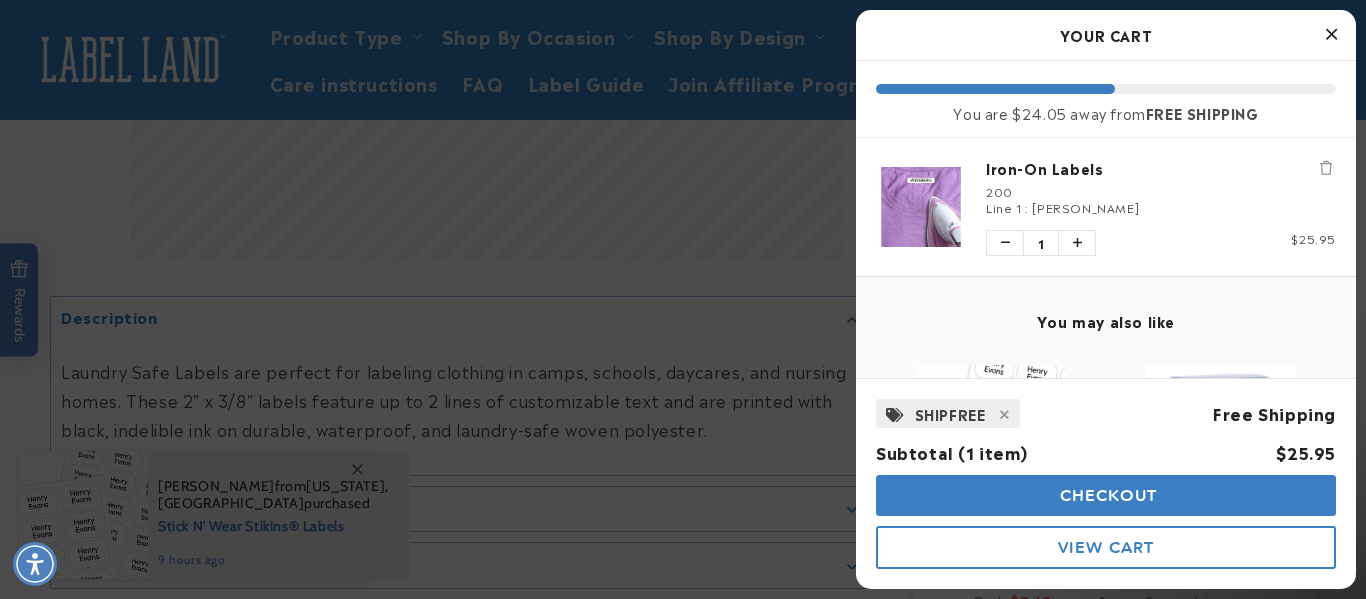 drag, startPoint x: 1221, startPoint y: 72, endPoint x: 1218, endPoint y: 23, distance: 49.09175 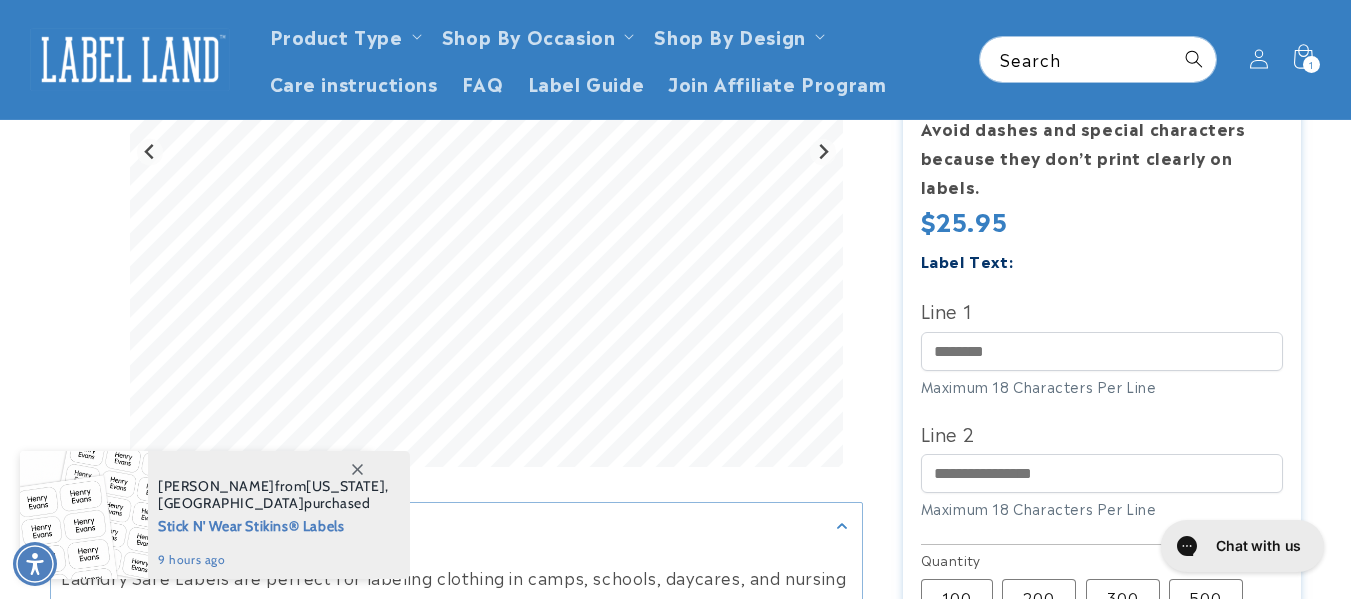scroll, scrollTop: 147, scrollLeft: 0, axis: vertical 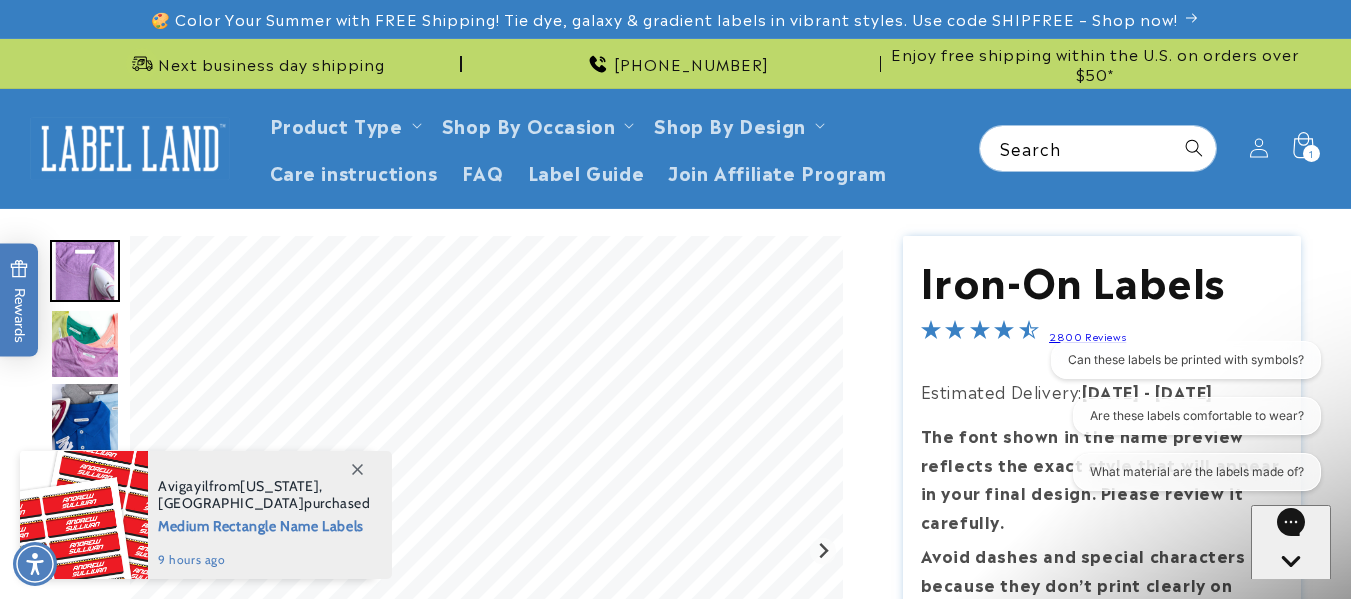 click on "1 1 item" at bounding box center (1311, 153) 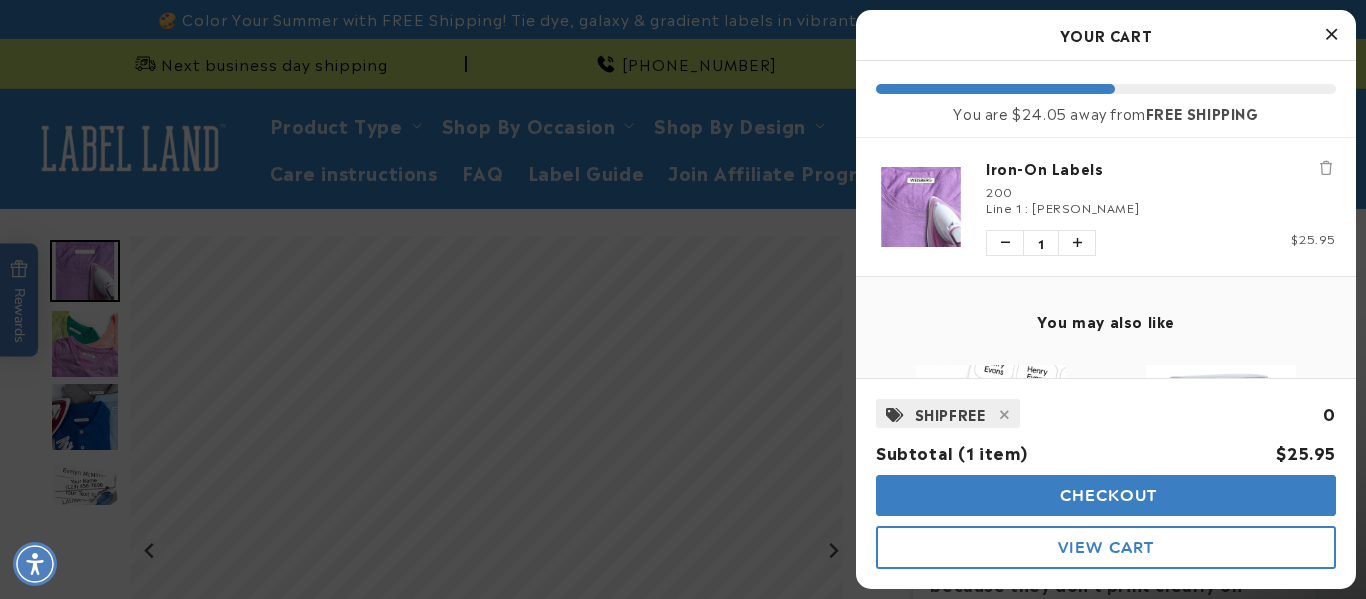 click on "Checkout" at bounding box center [1106, 495] 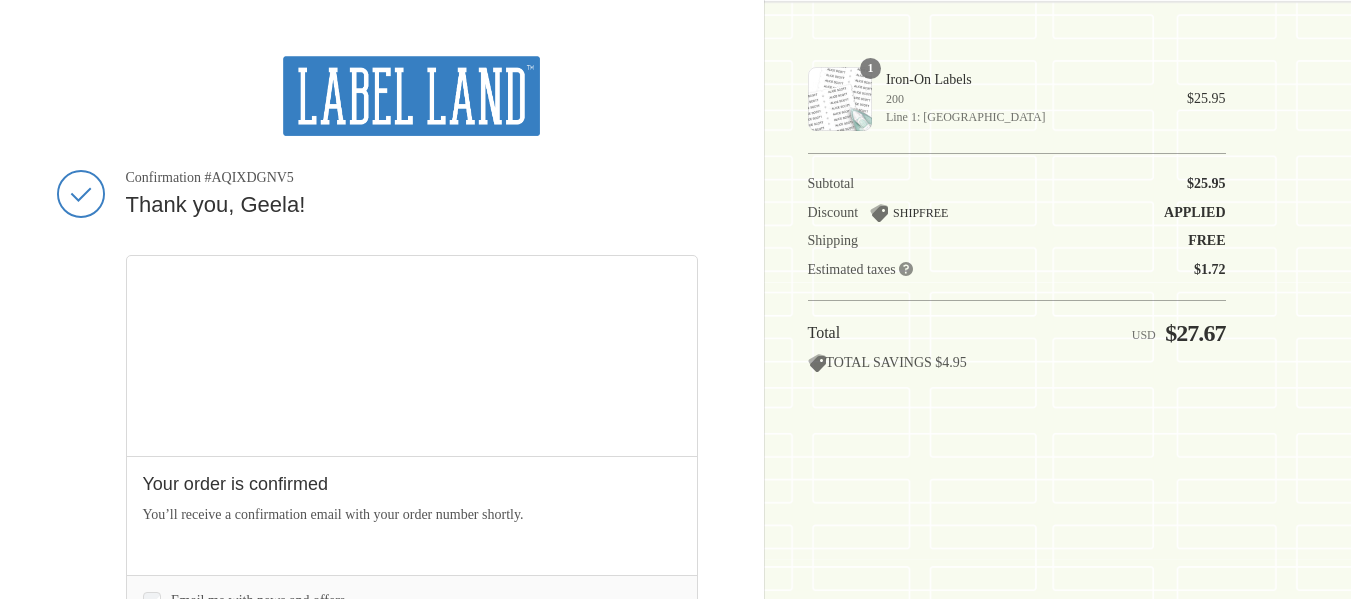 scroll, scrollTop: 0, scrollLeft: 0, axis: both 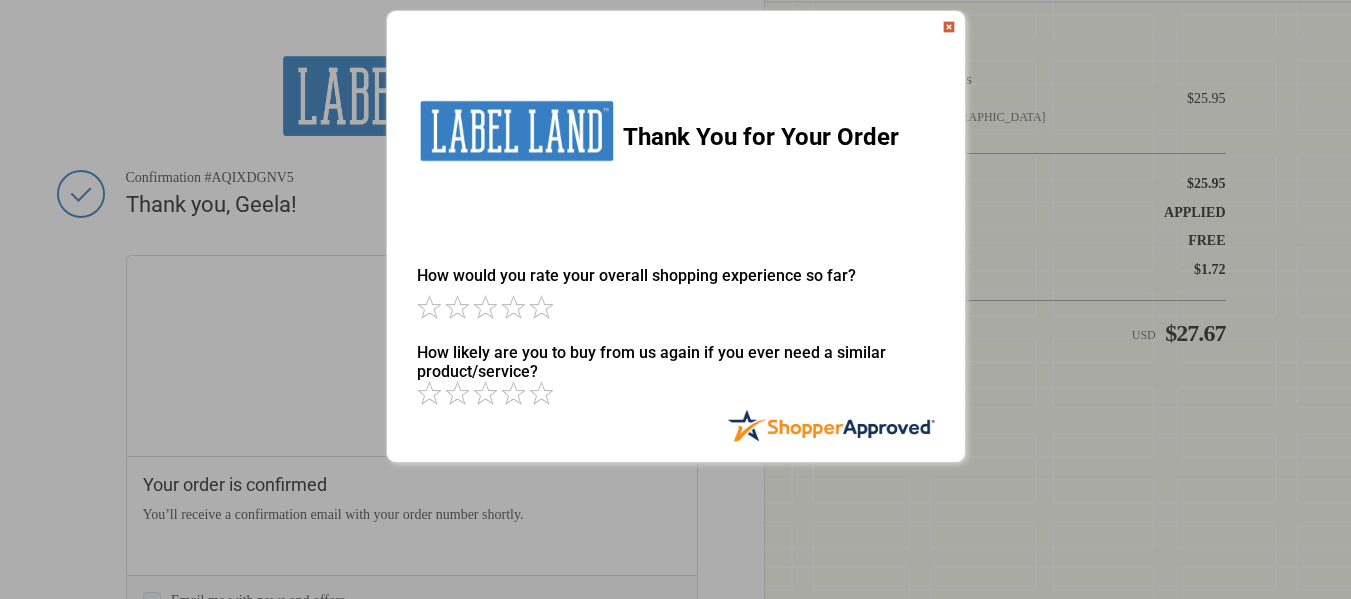click at bounding box center [949, 27] 